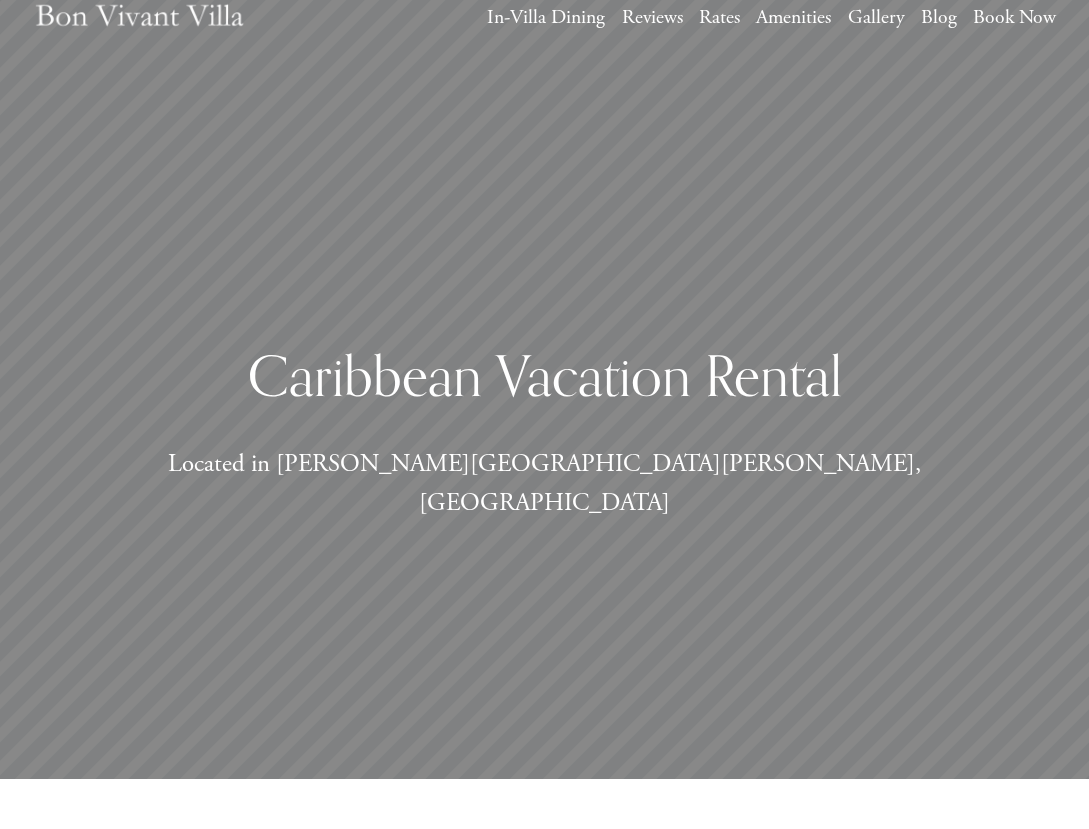 scroll, scrollTop: 0, scrollLeft: 0, axis: both 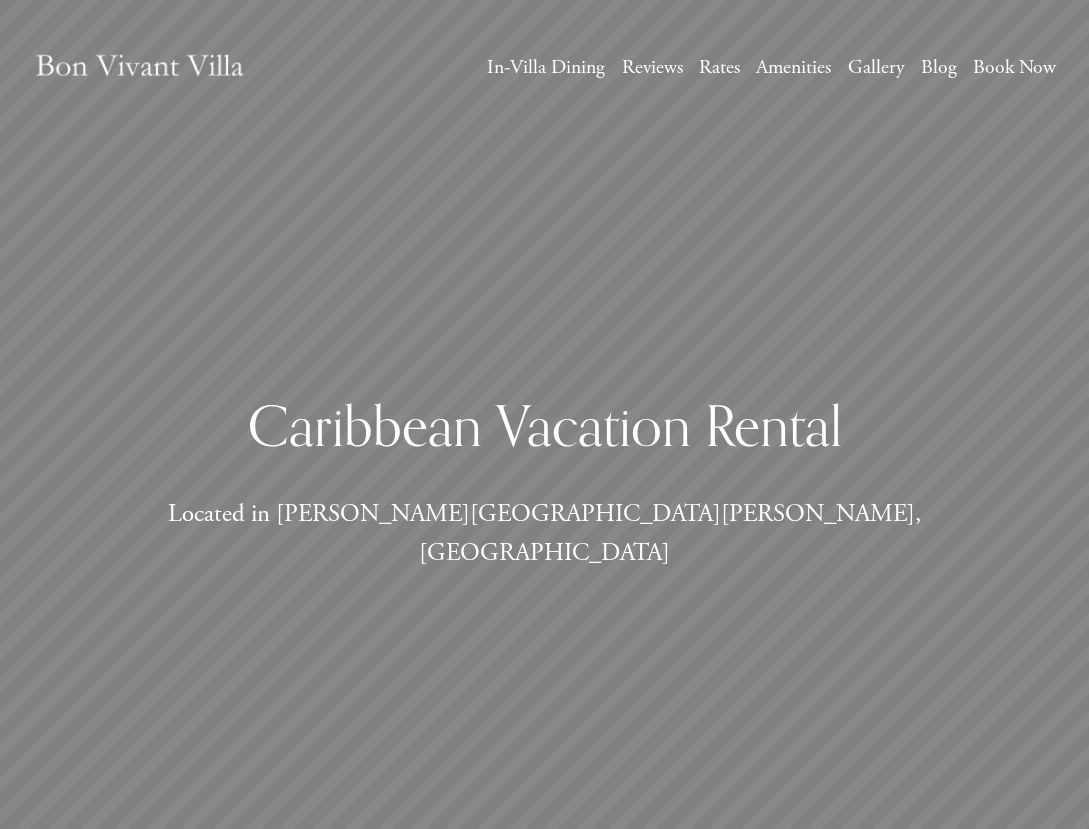 click on "Gallery" at bounding box center [876, 68] 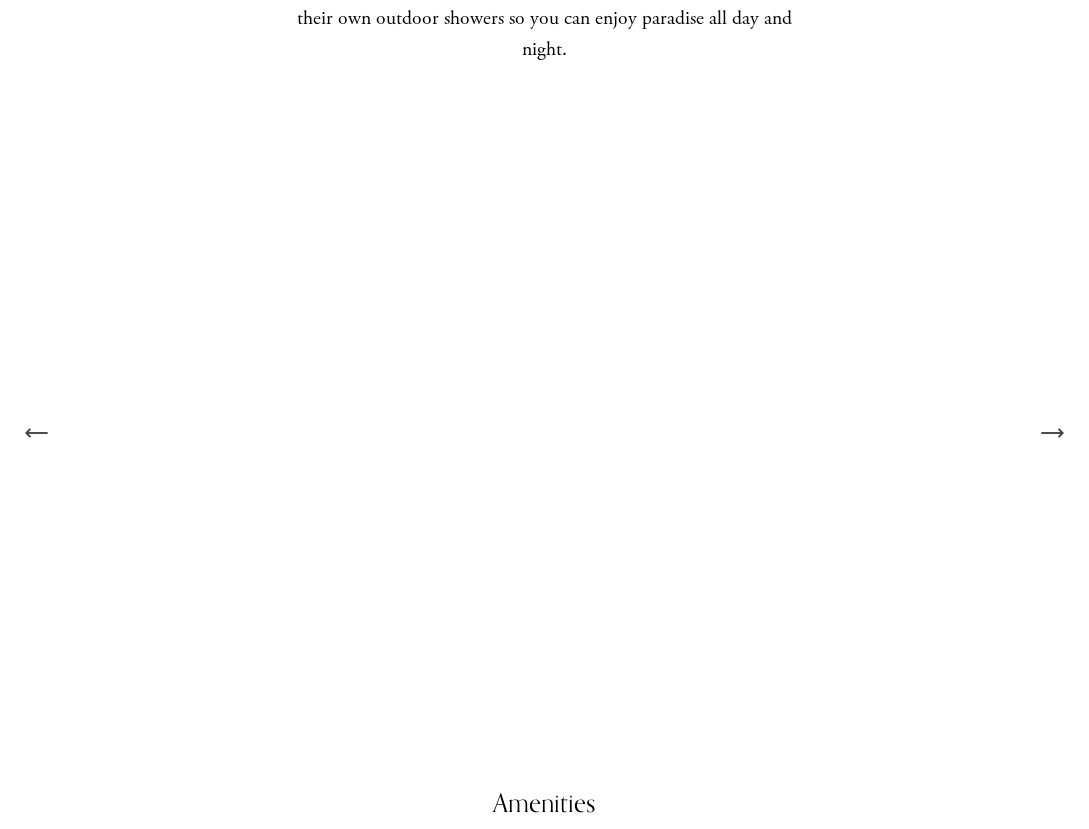 scroll, scrollTop: 2517, scrollLeft: 0, axis: vertical 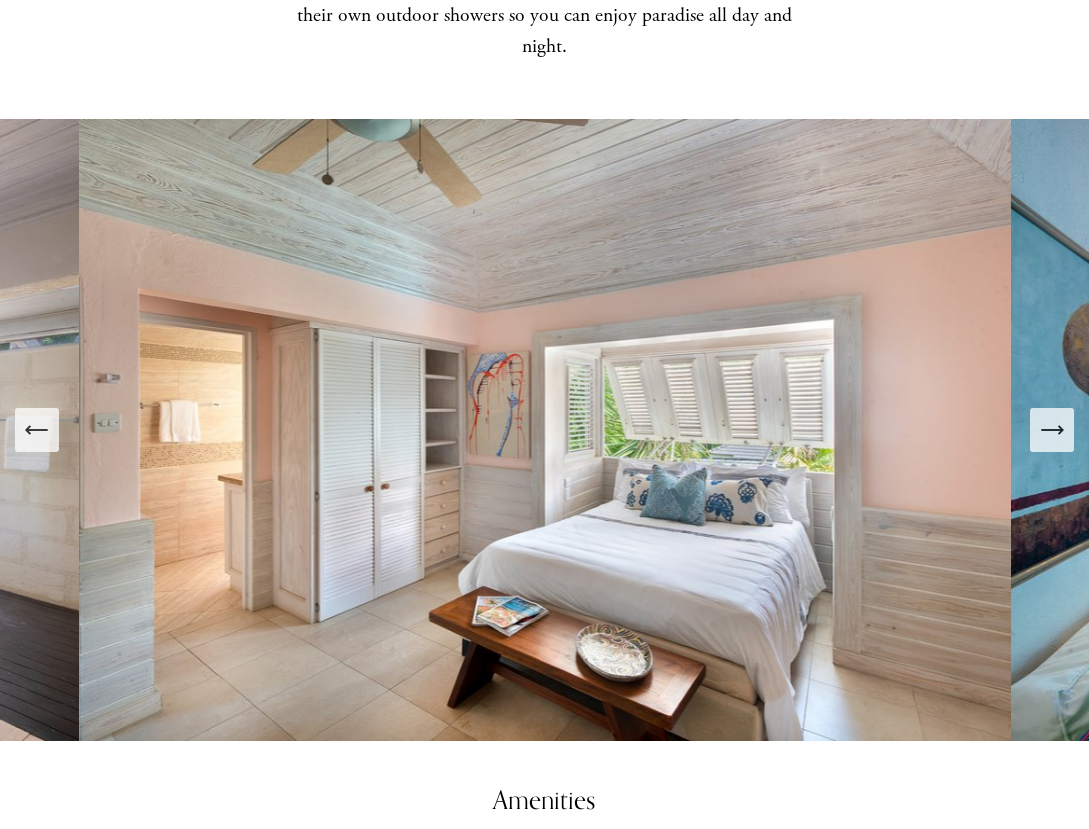 click 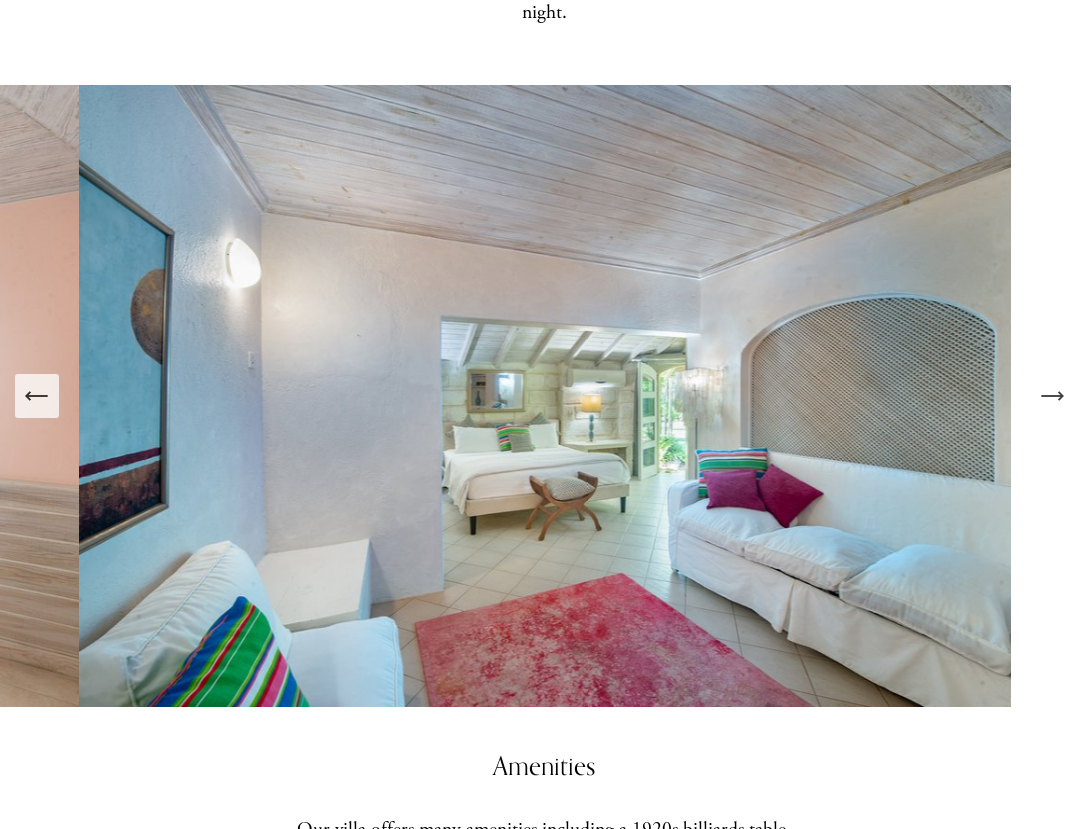 scroll, scrollTop: 2556, scrollLeft: 0, axis: vertical 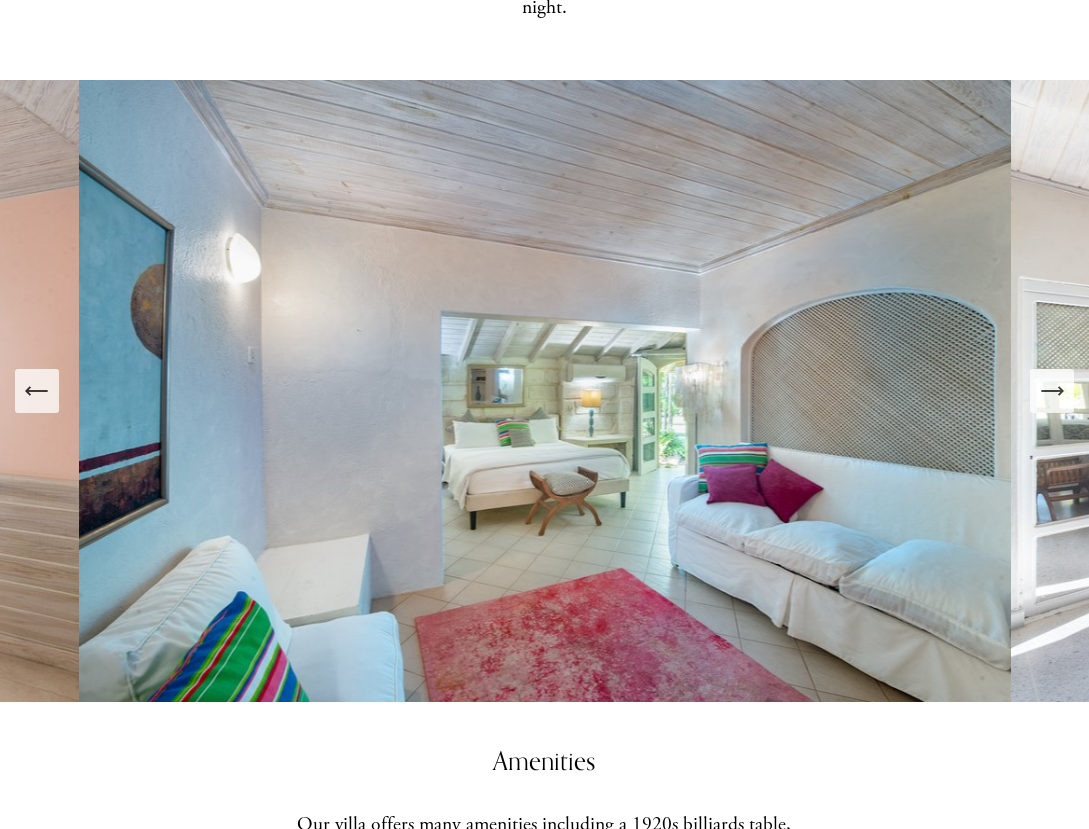 click 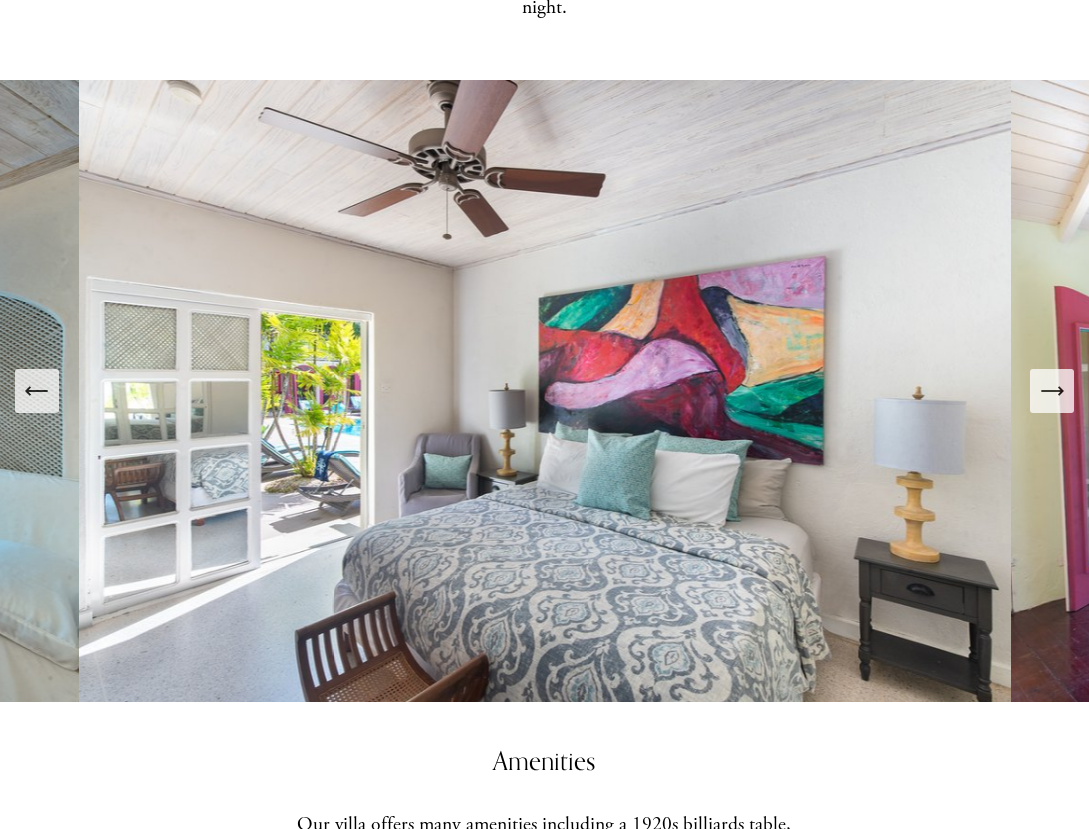 click 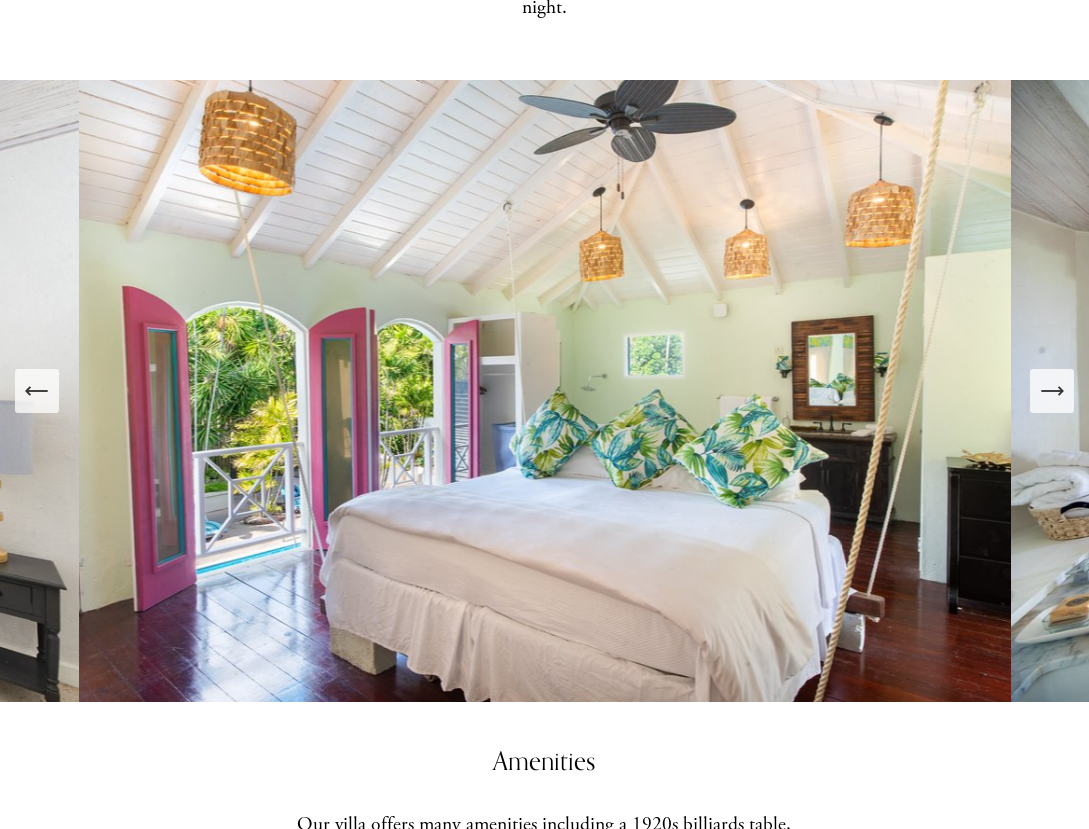 click 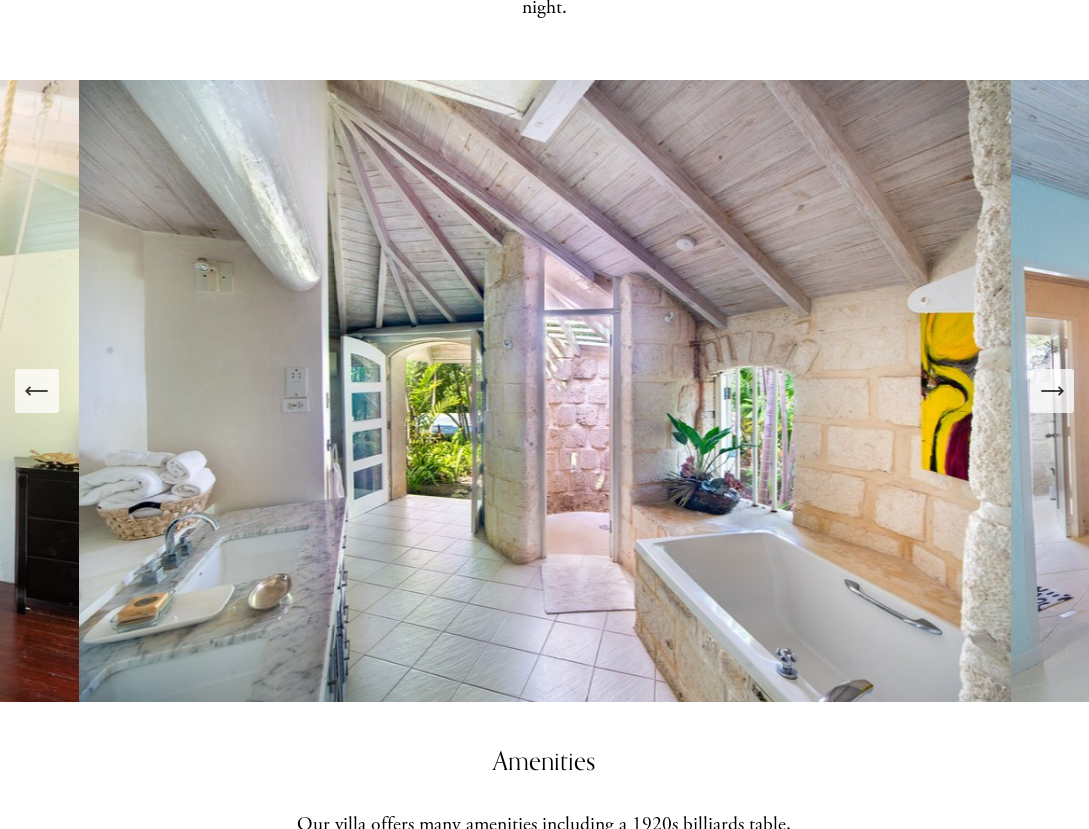 click 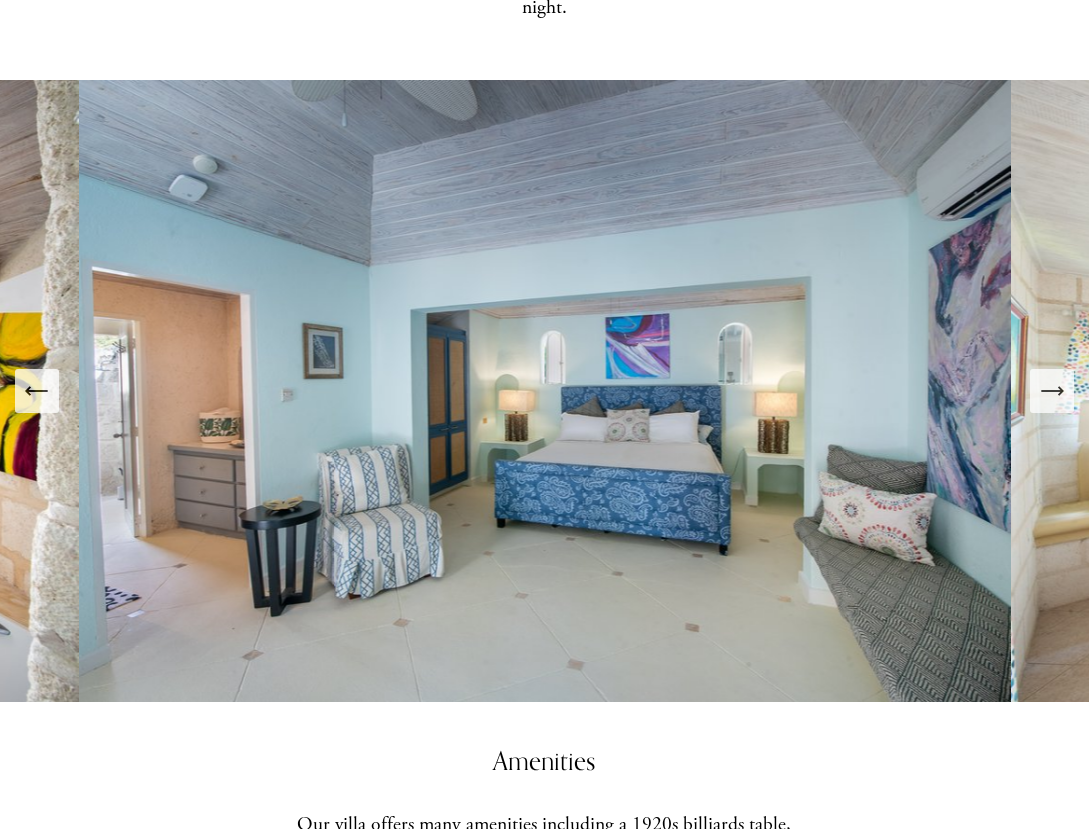 click 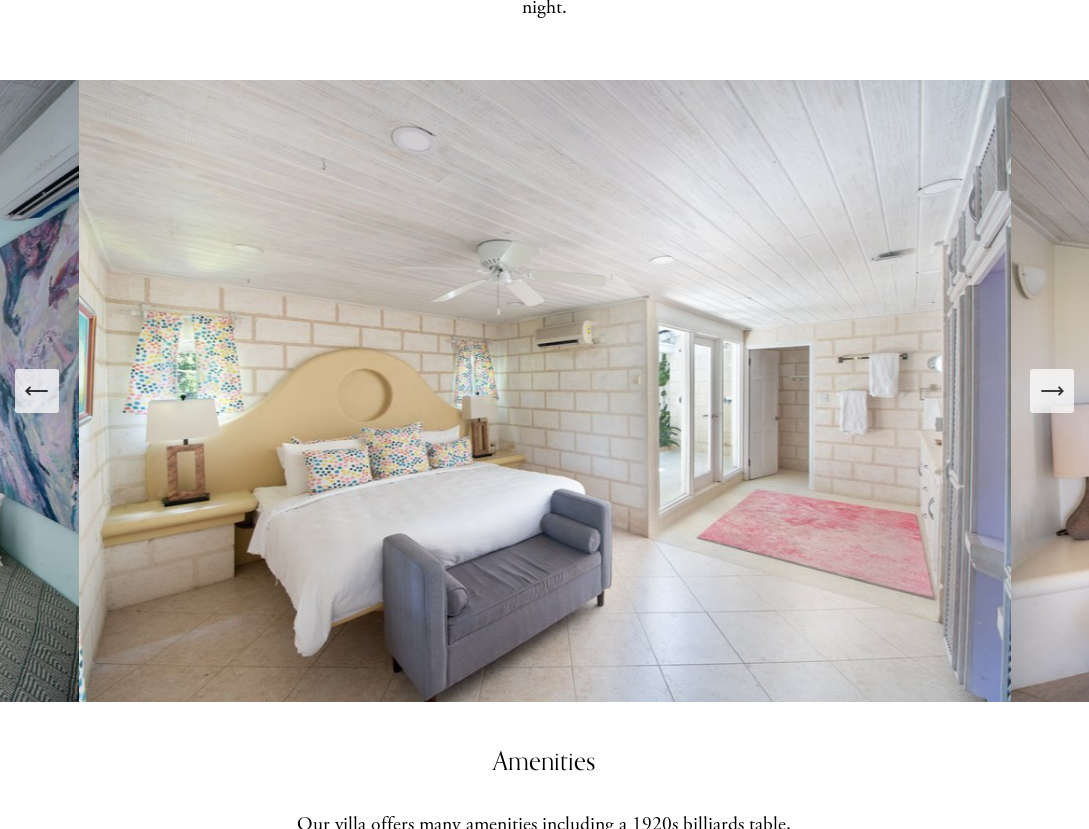 click 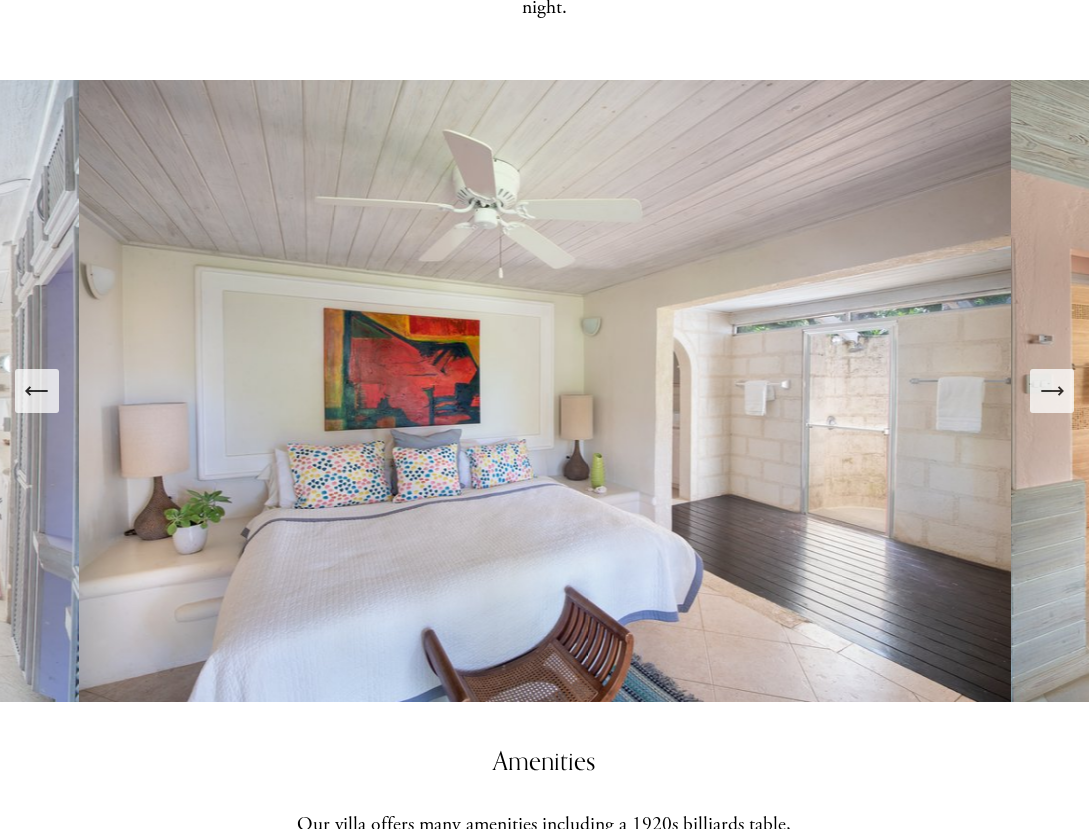 click 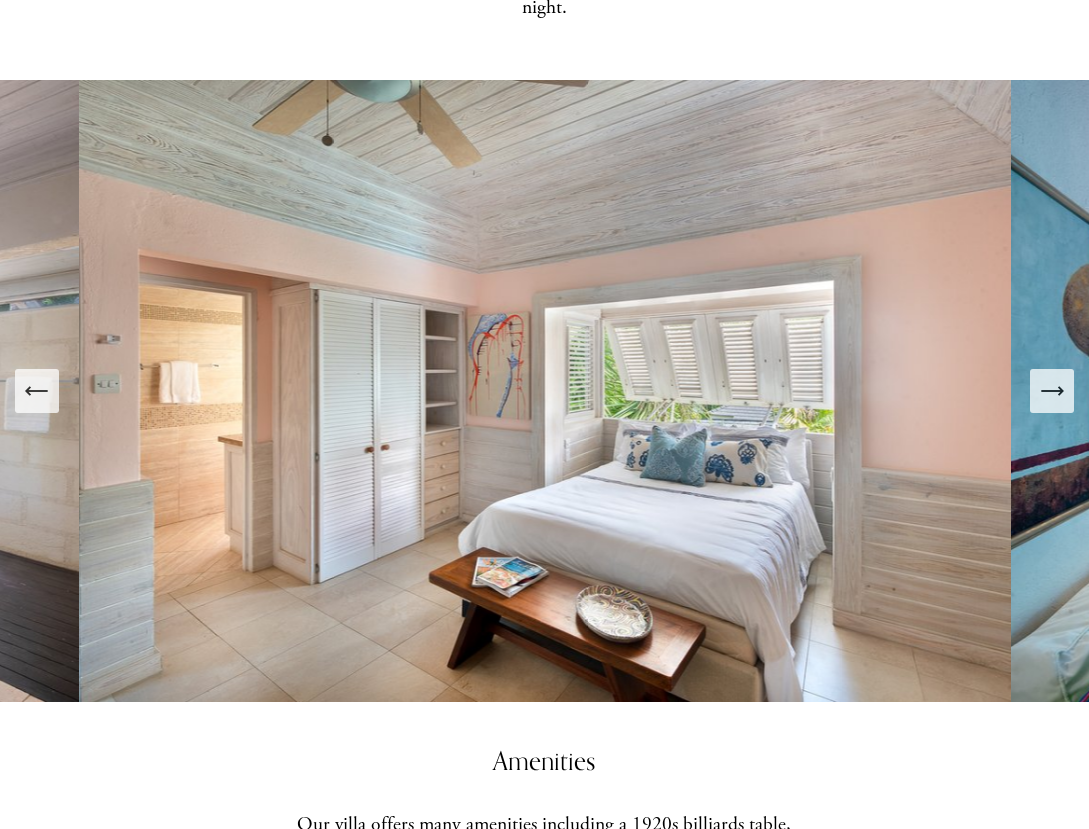 click 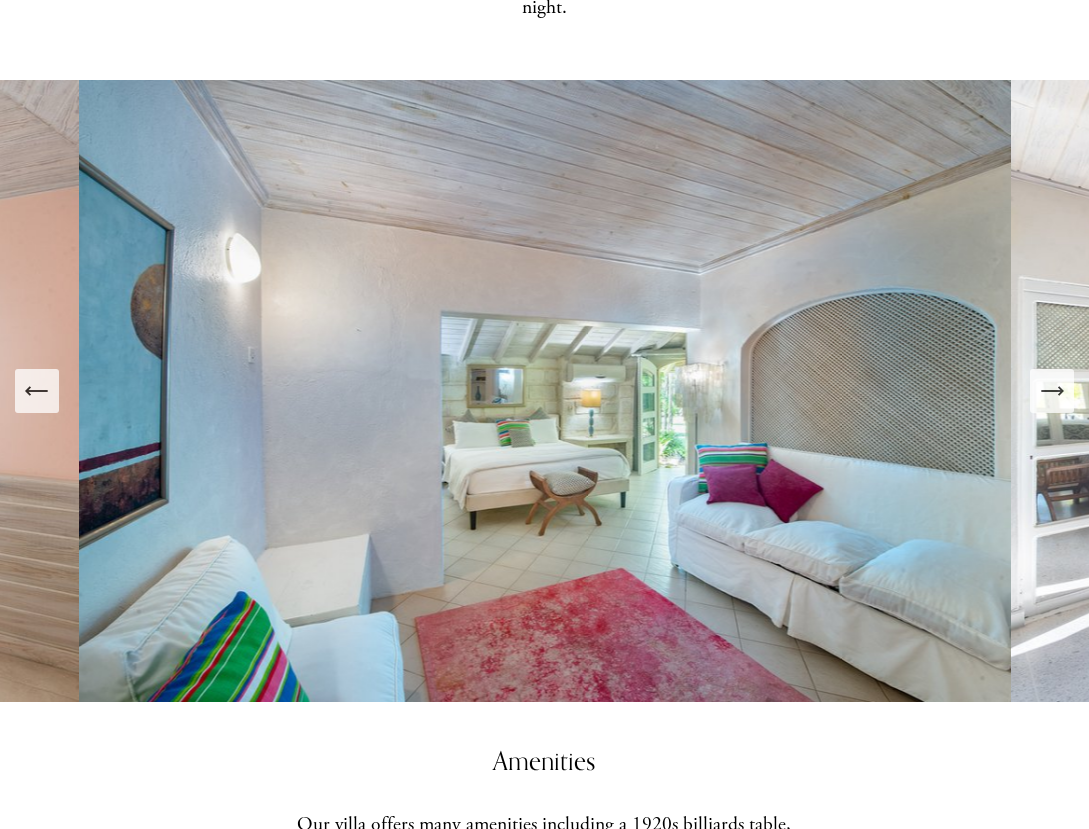 click 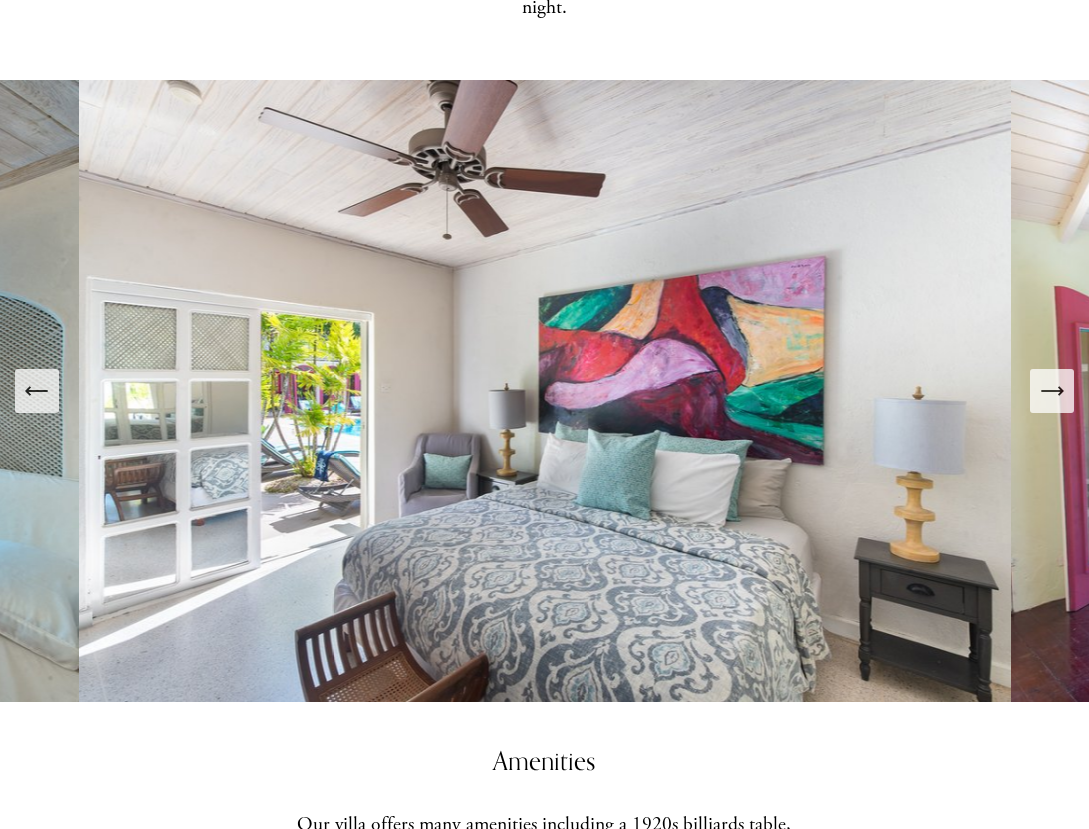 click 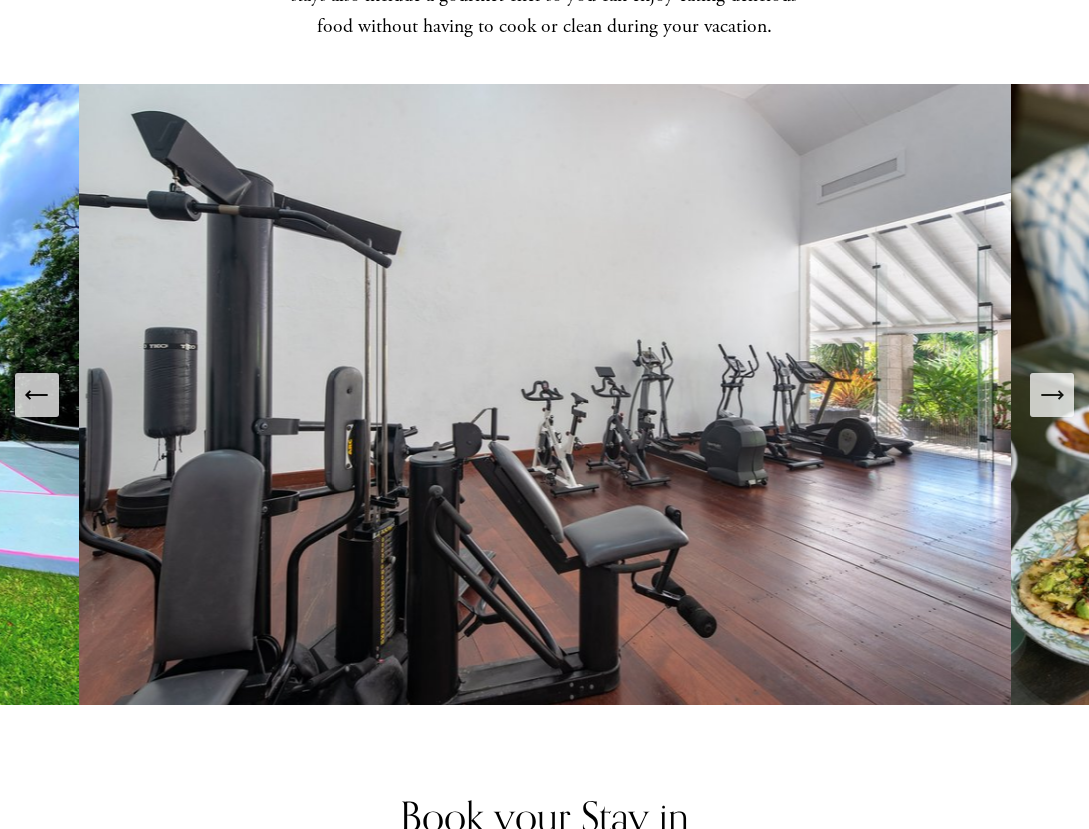 scroll, scrollTop: 3451, scrollLeft: 0, axis: vertical 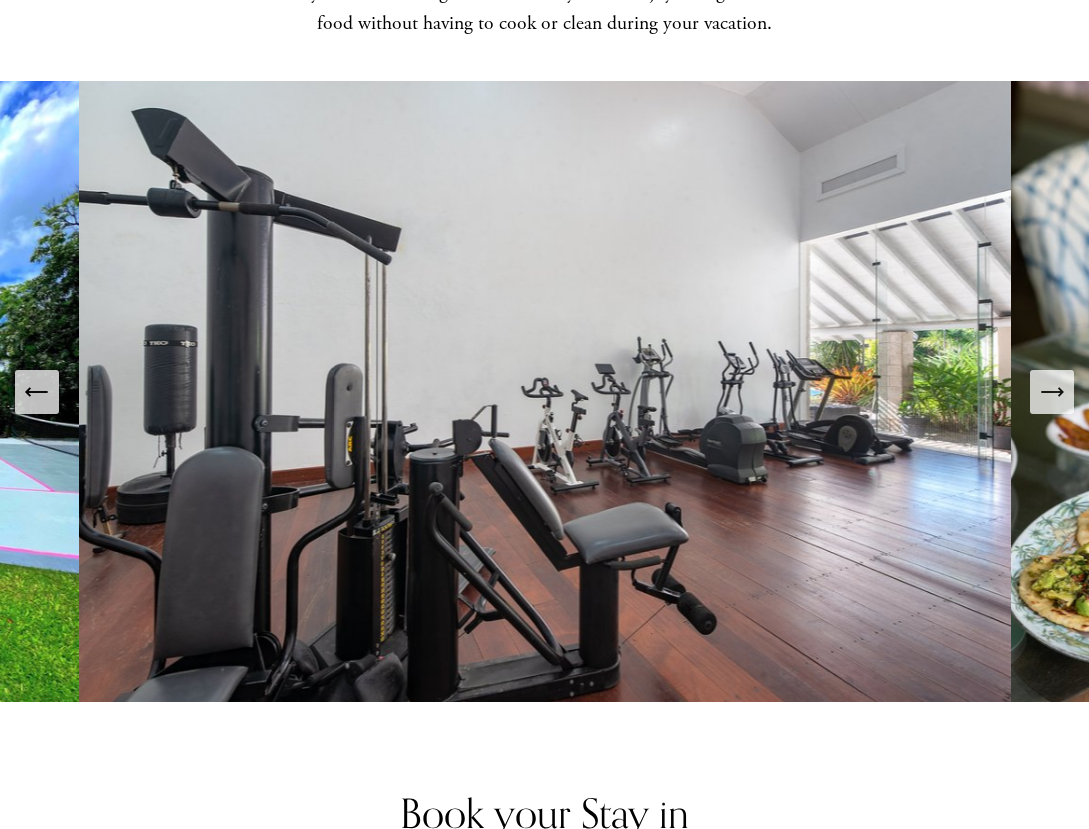 click 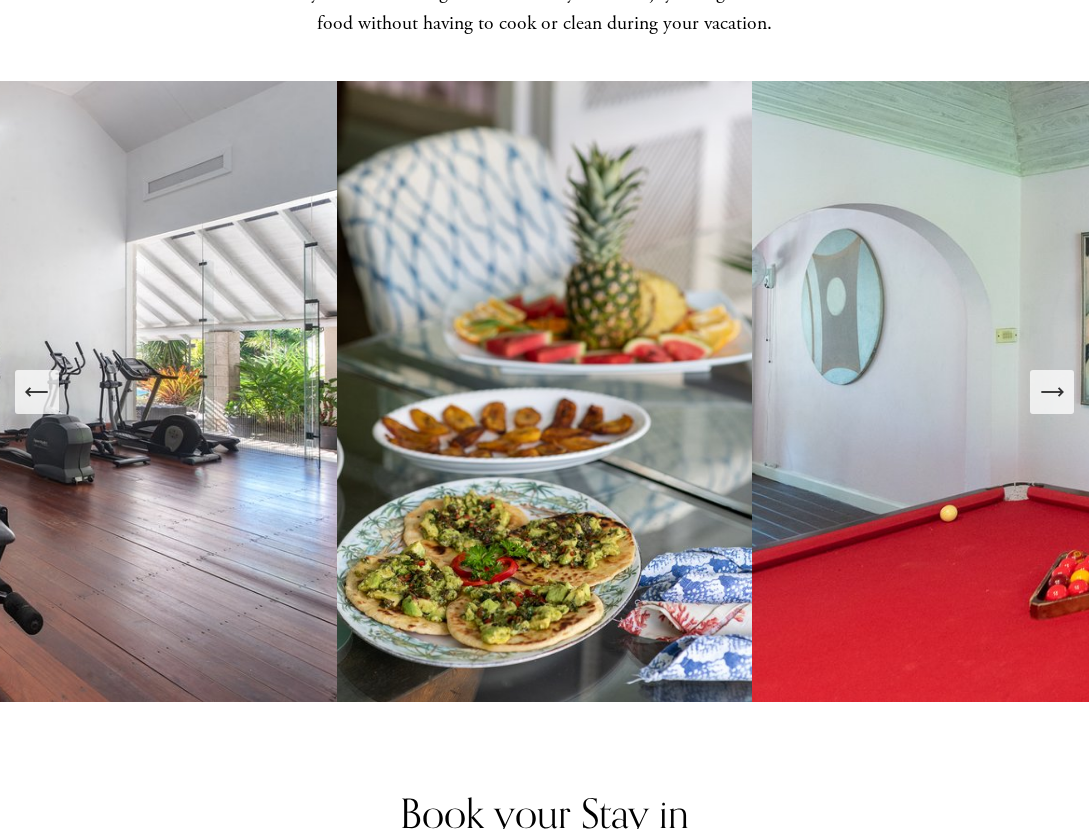 click 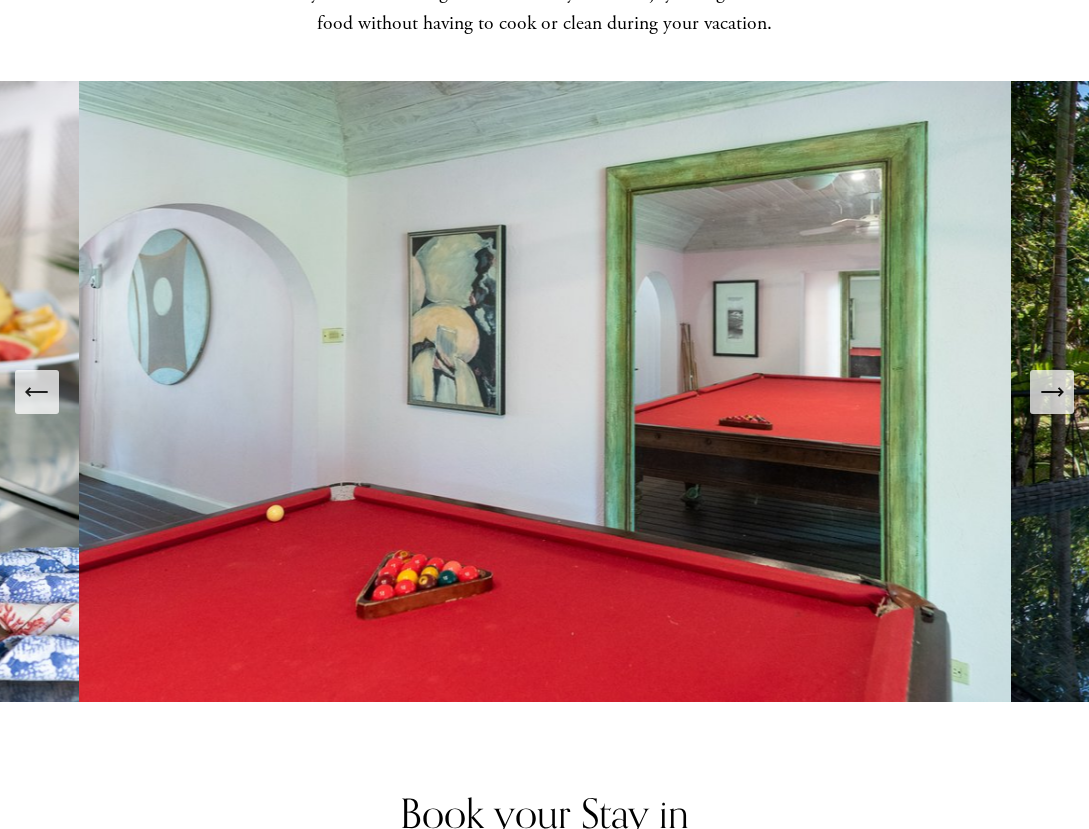 click 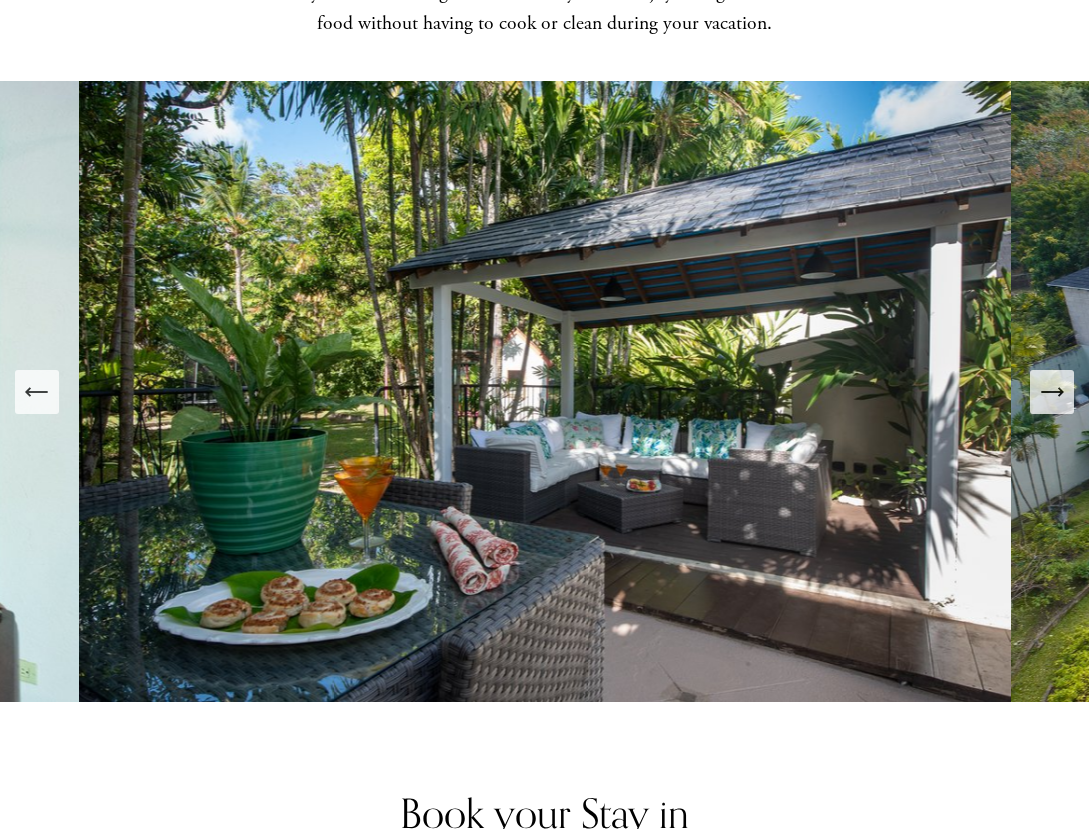 click at bounding box center [1564, 392] 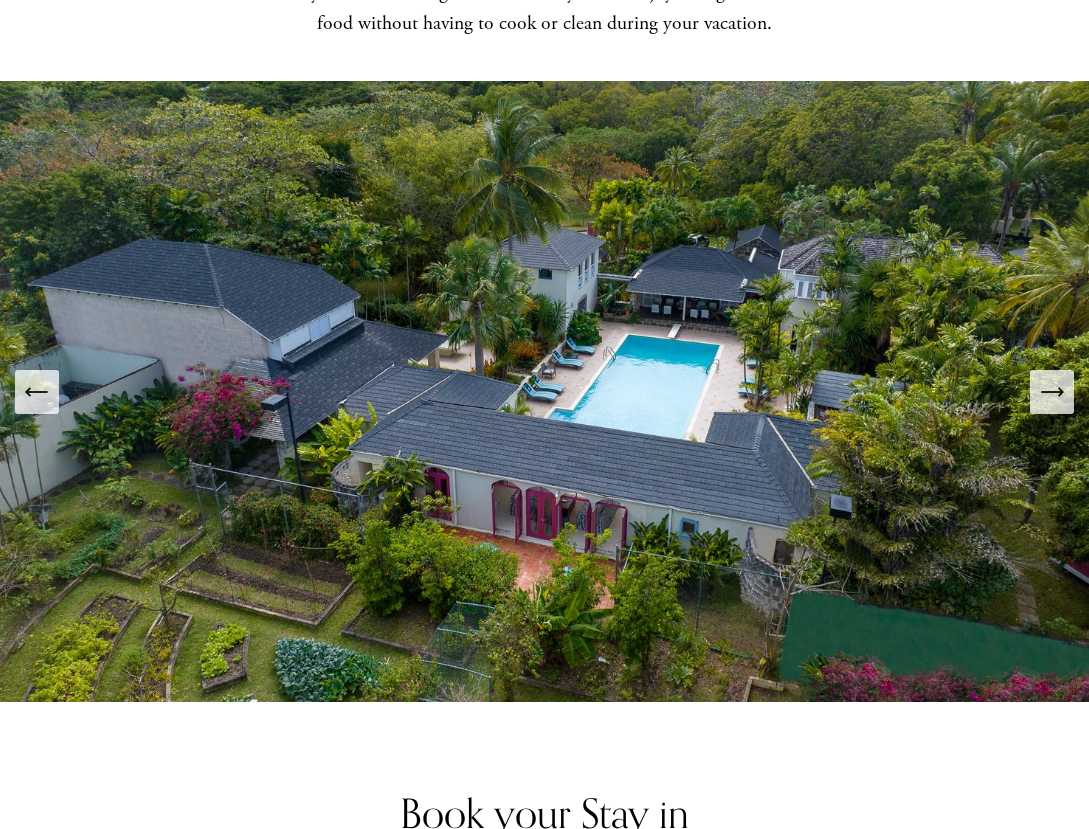 click 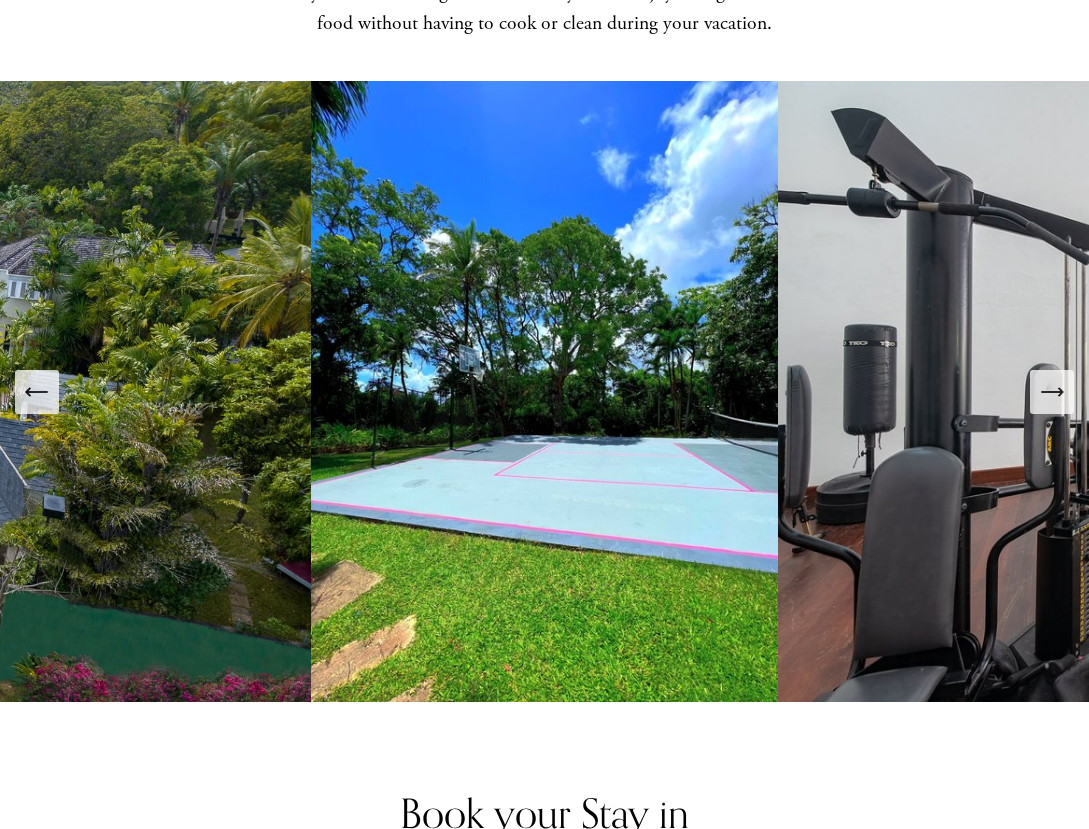 click 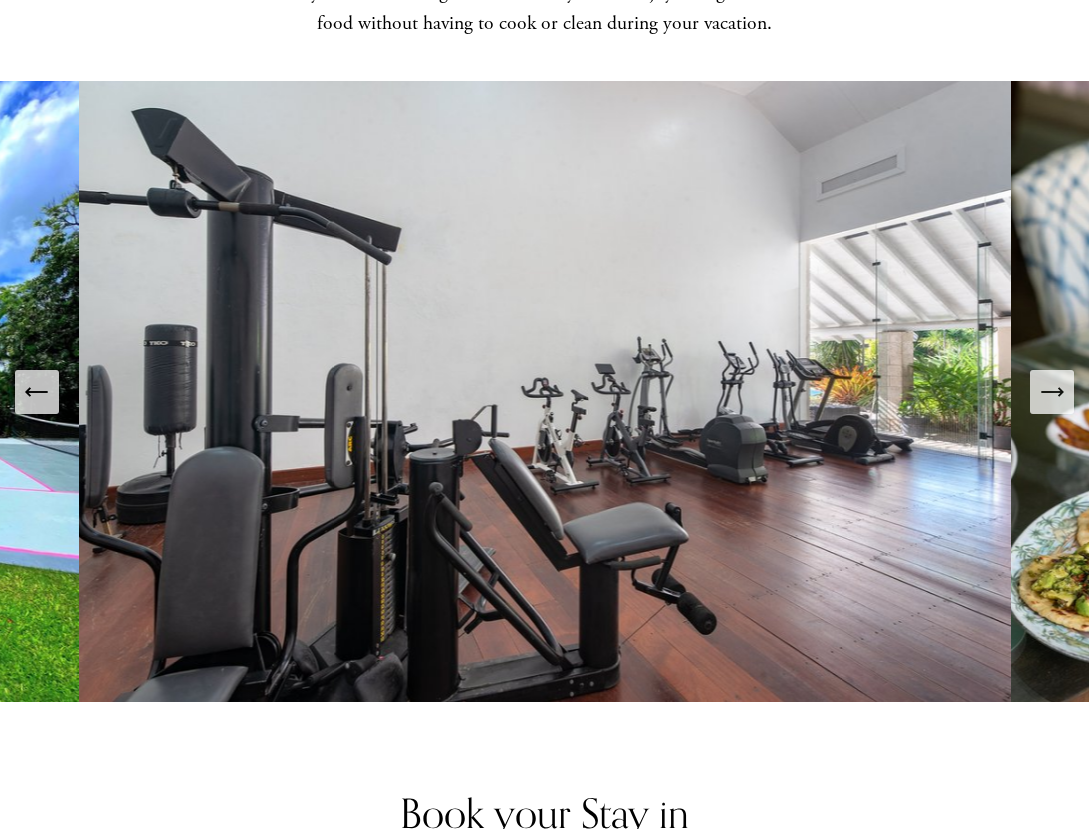 click 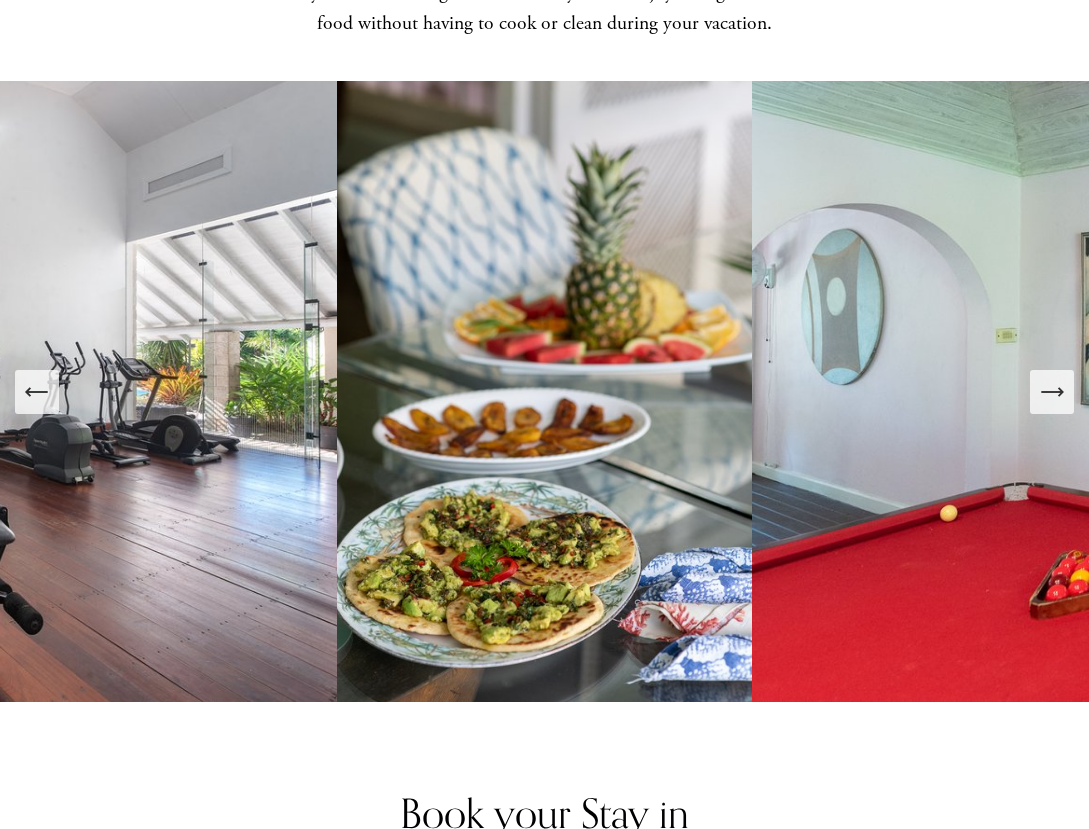 click 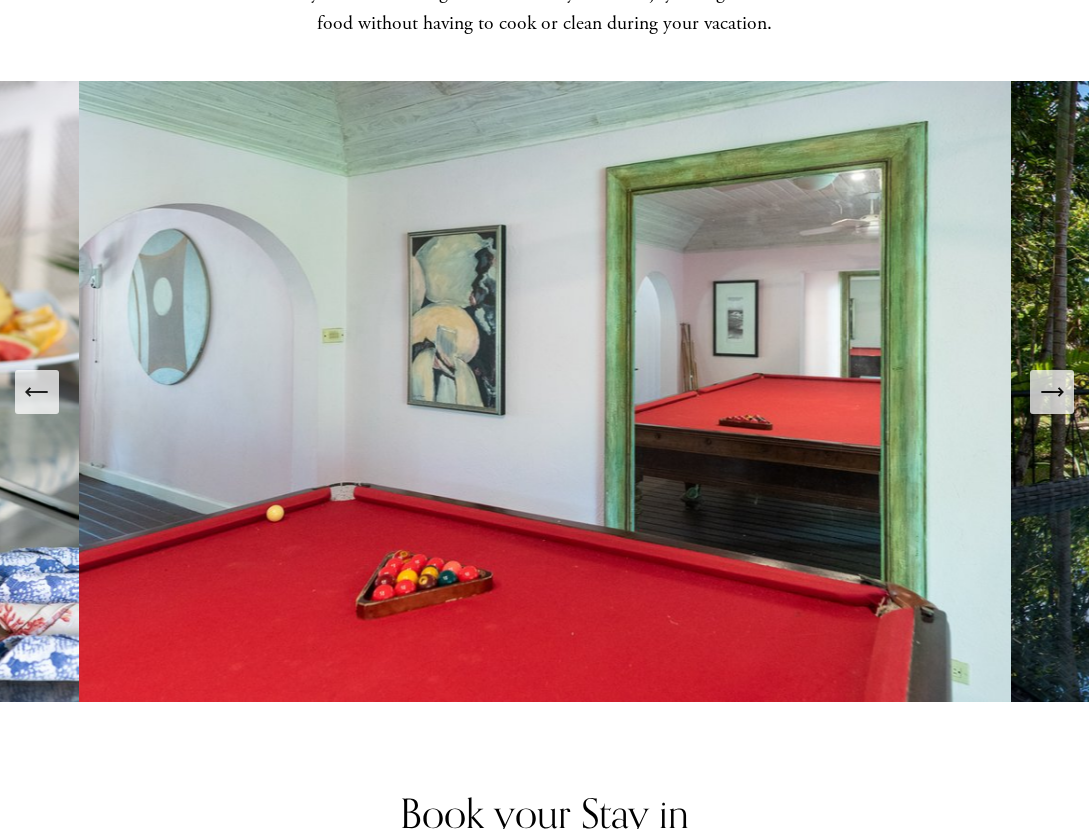 click 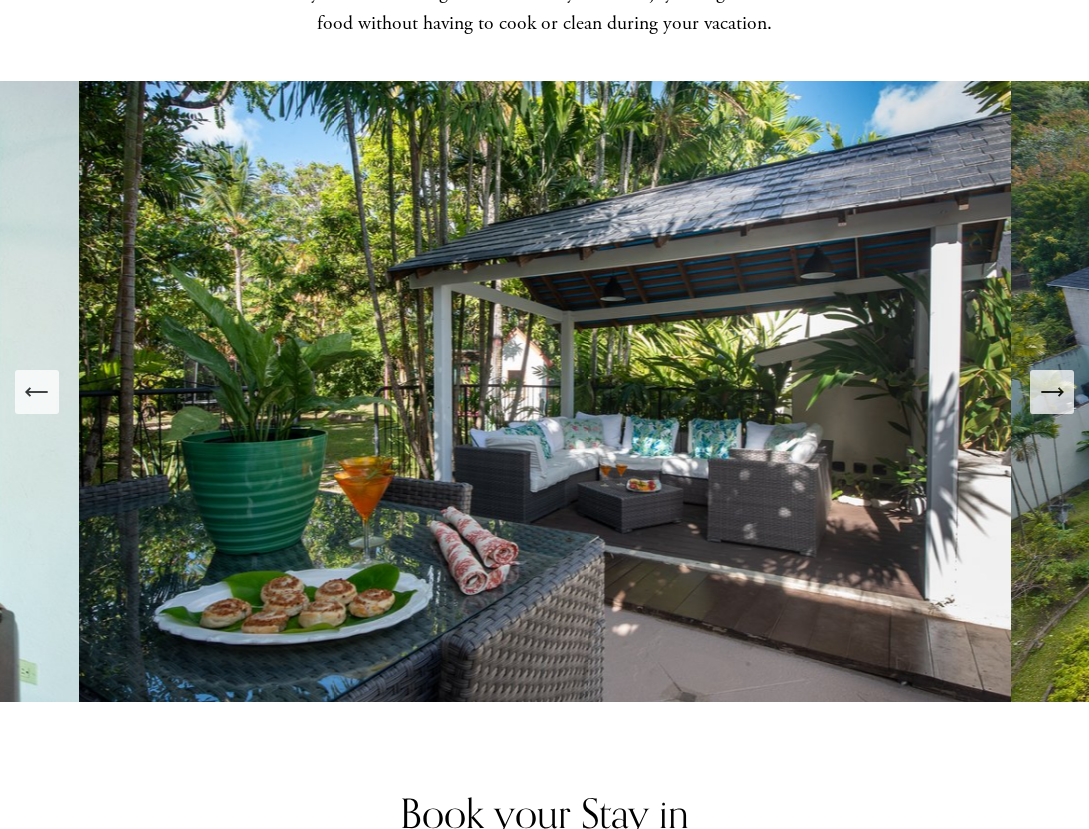 click 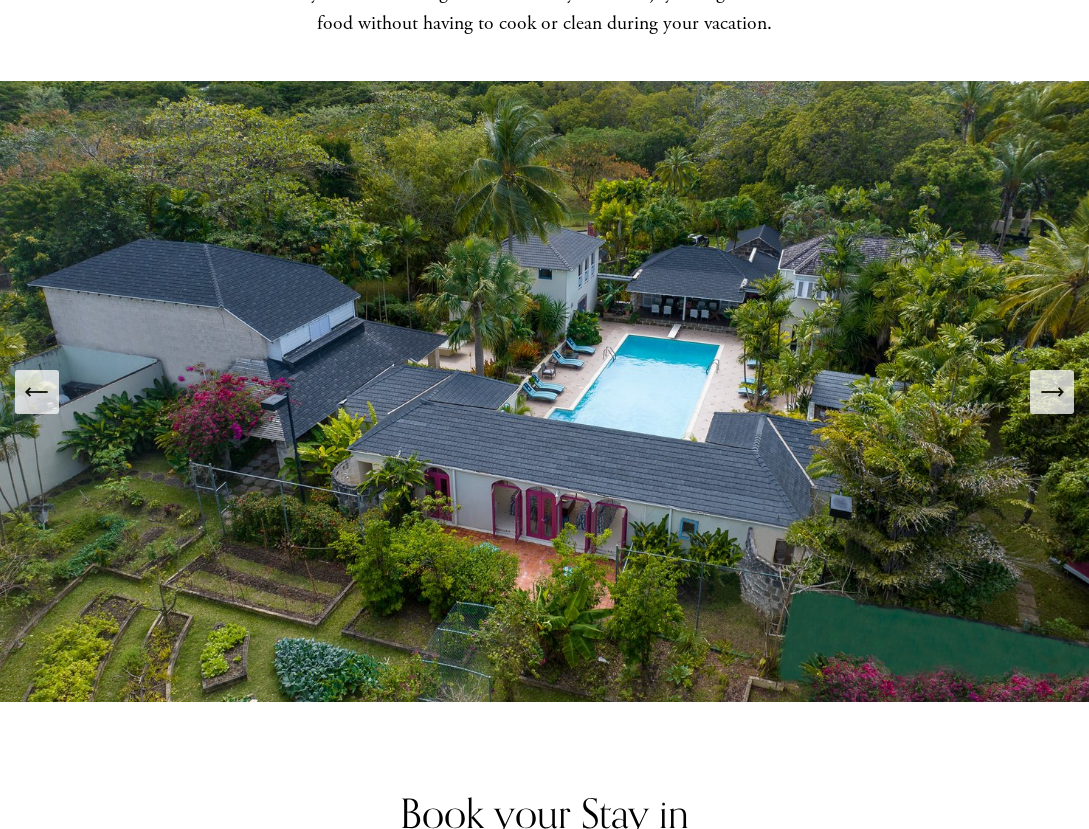 click 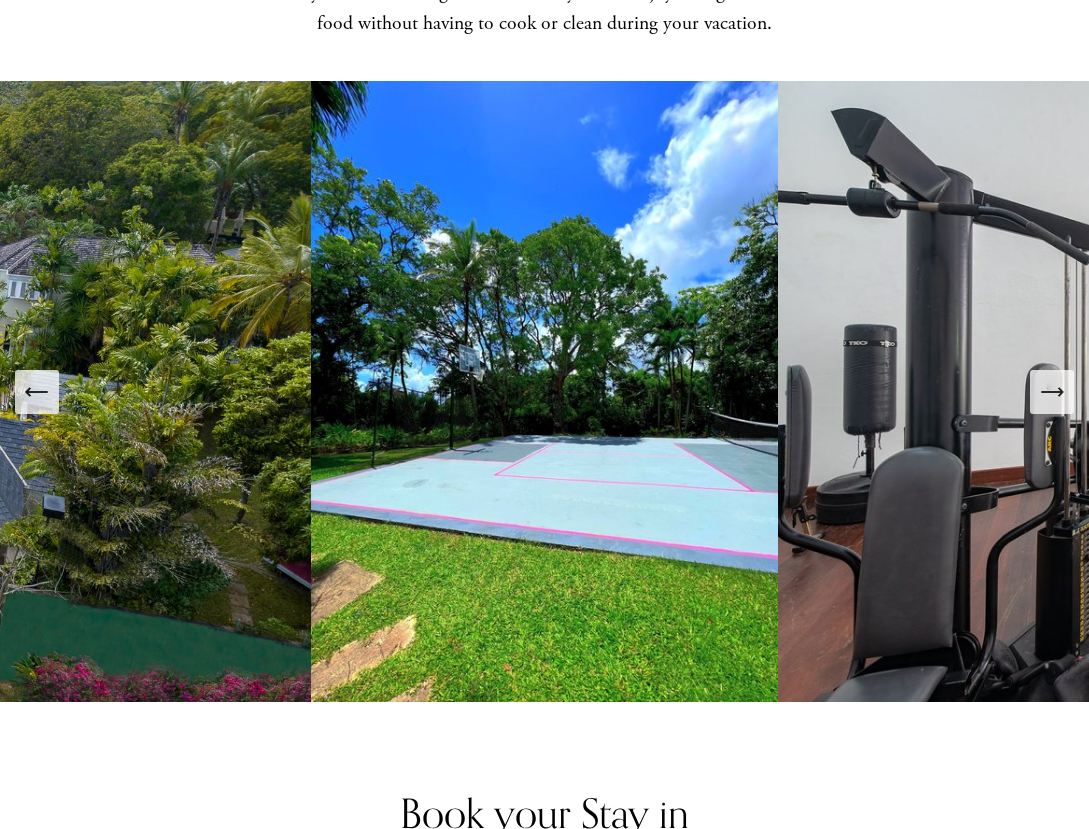 click 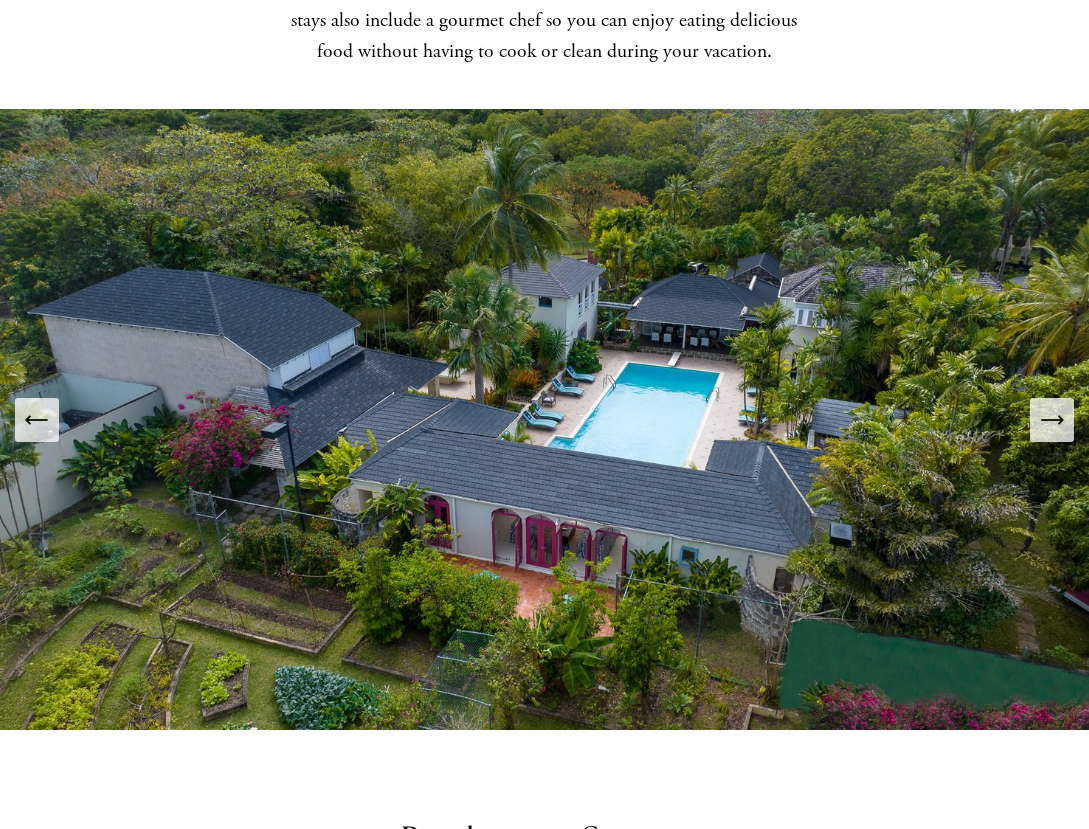 scroll, scrollTop: 3412, scrollLeft: 0, axis: vertical 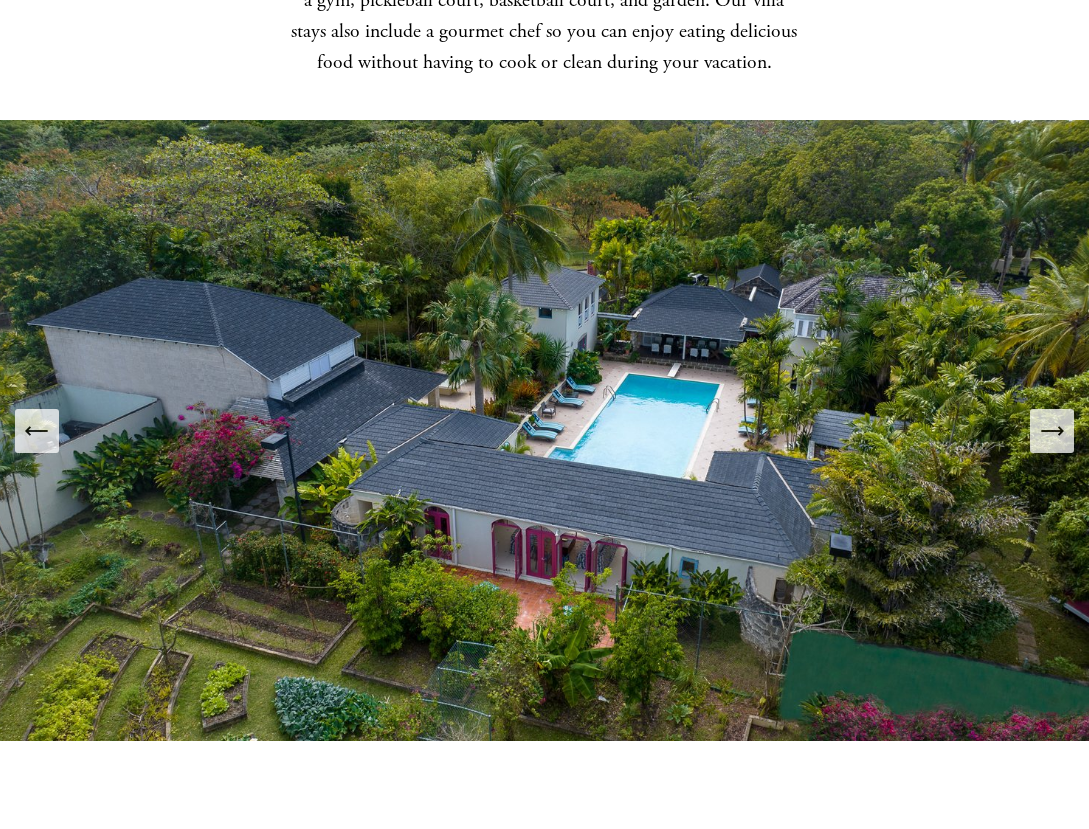 click 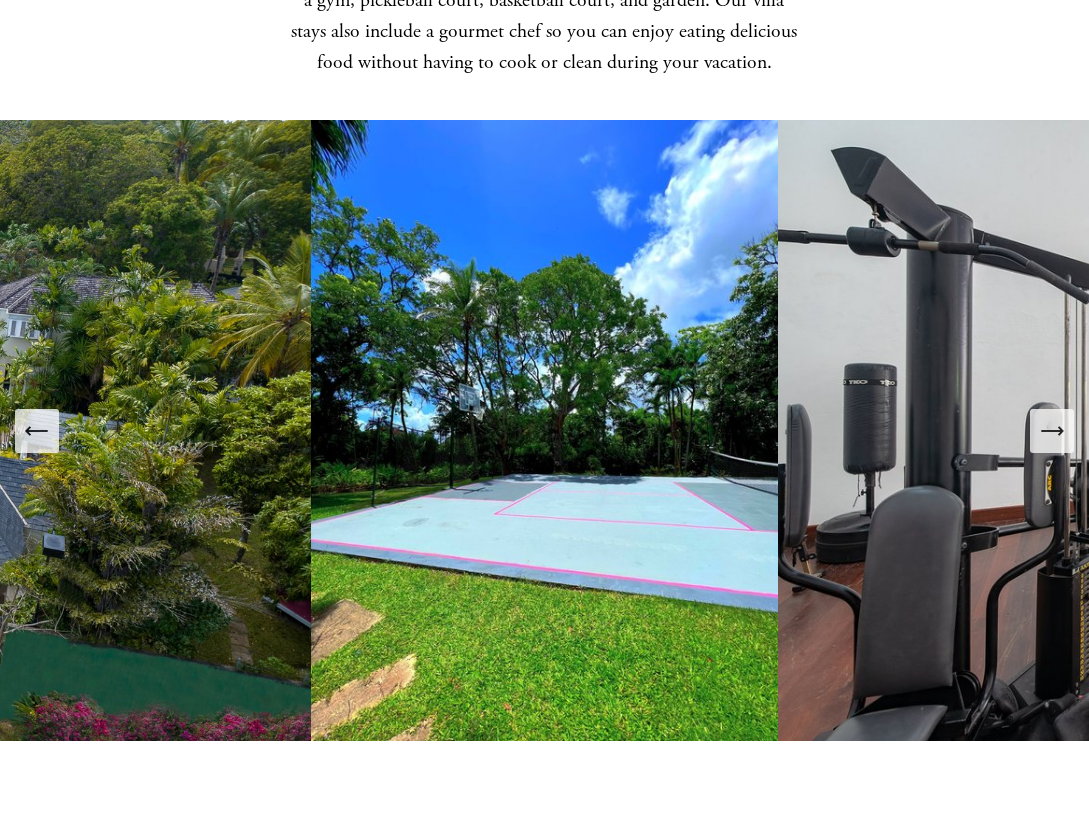 click 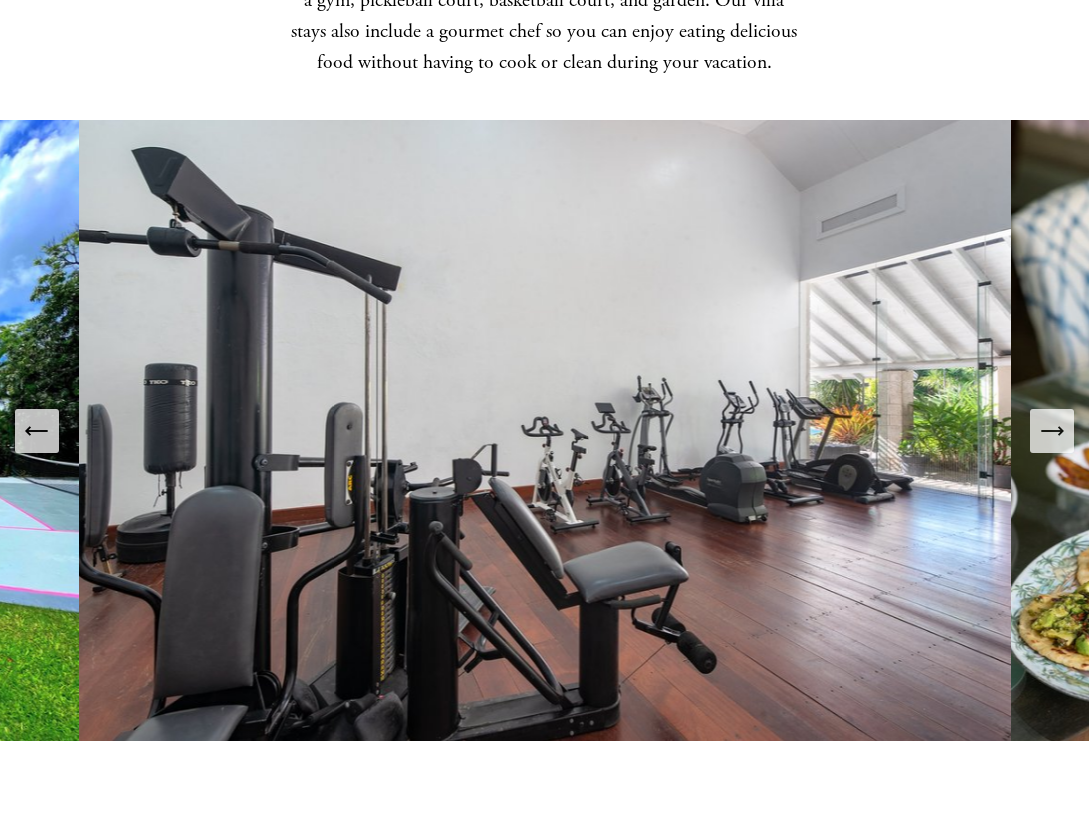 click 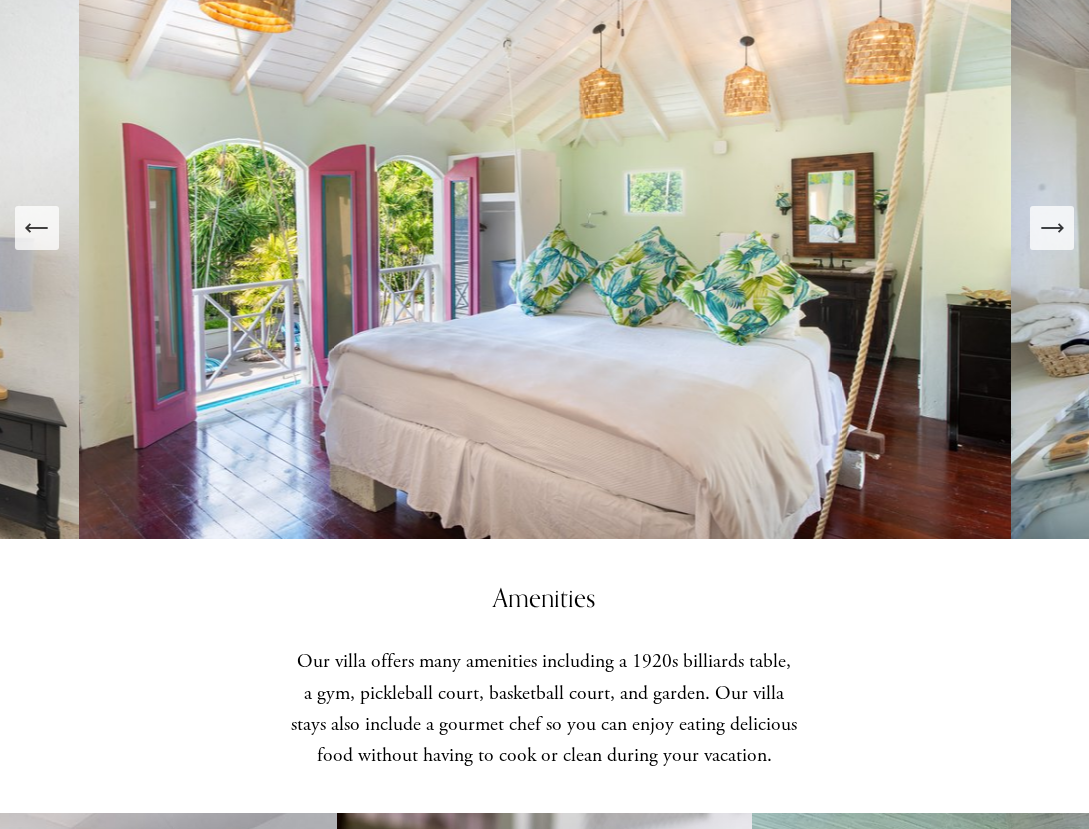 scroll, scrollTop: 2651, scrollLeft: 0, axis: vertical 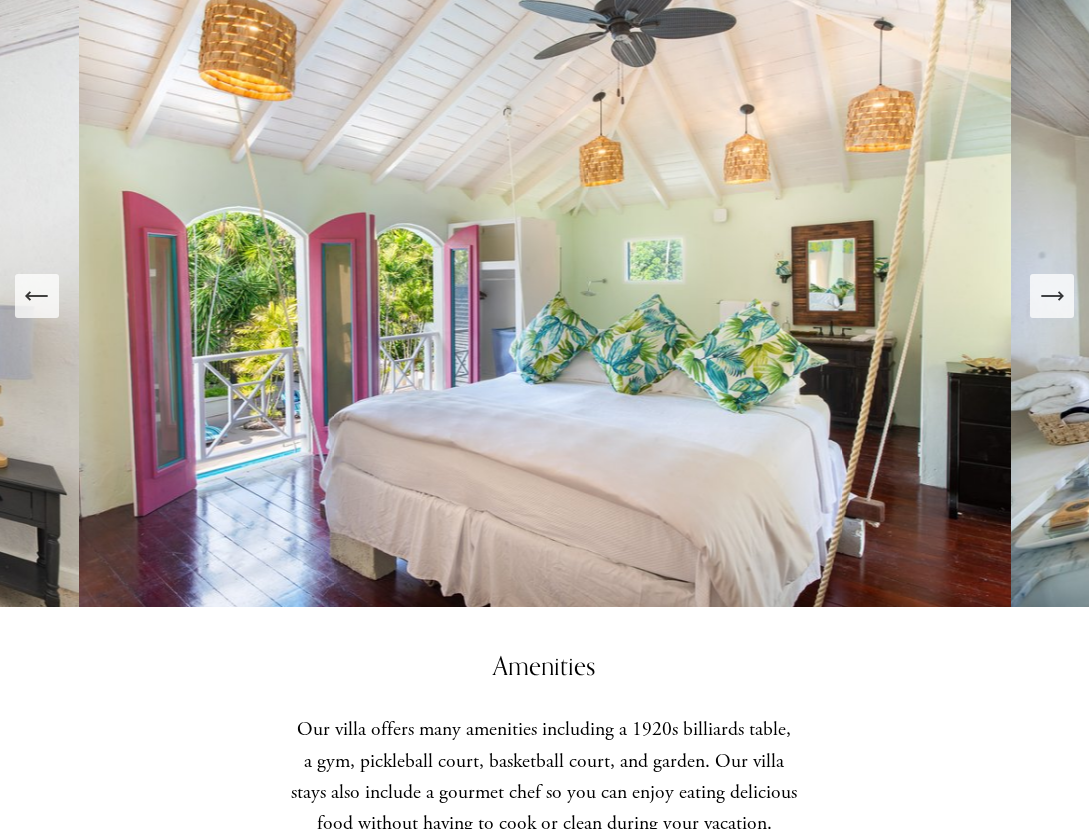 click at bounding box center [1052, 296] 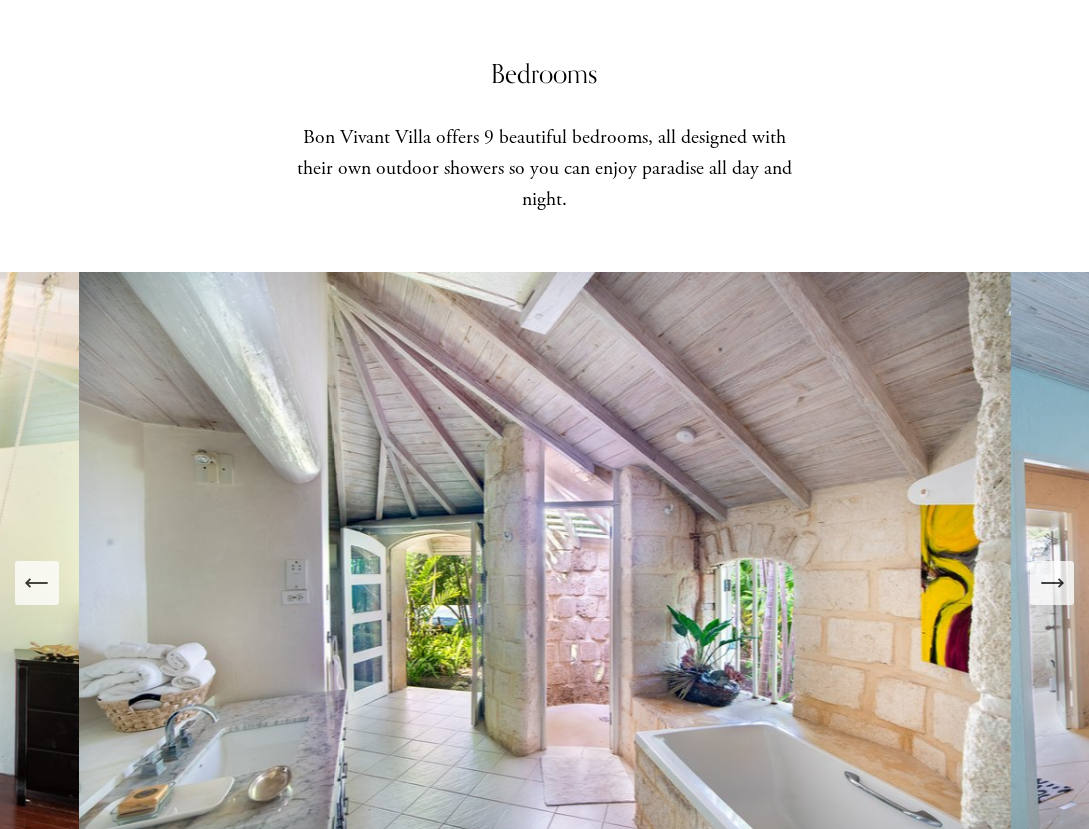 scroll, scrollTop: 2363, scrollLeft: 0, axis: vertical 